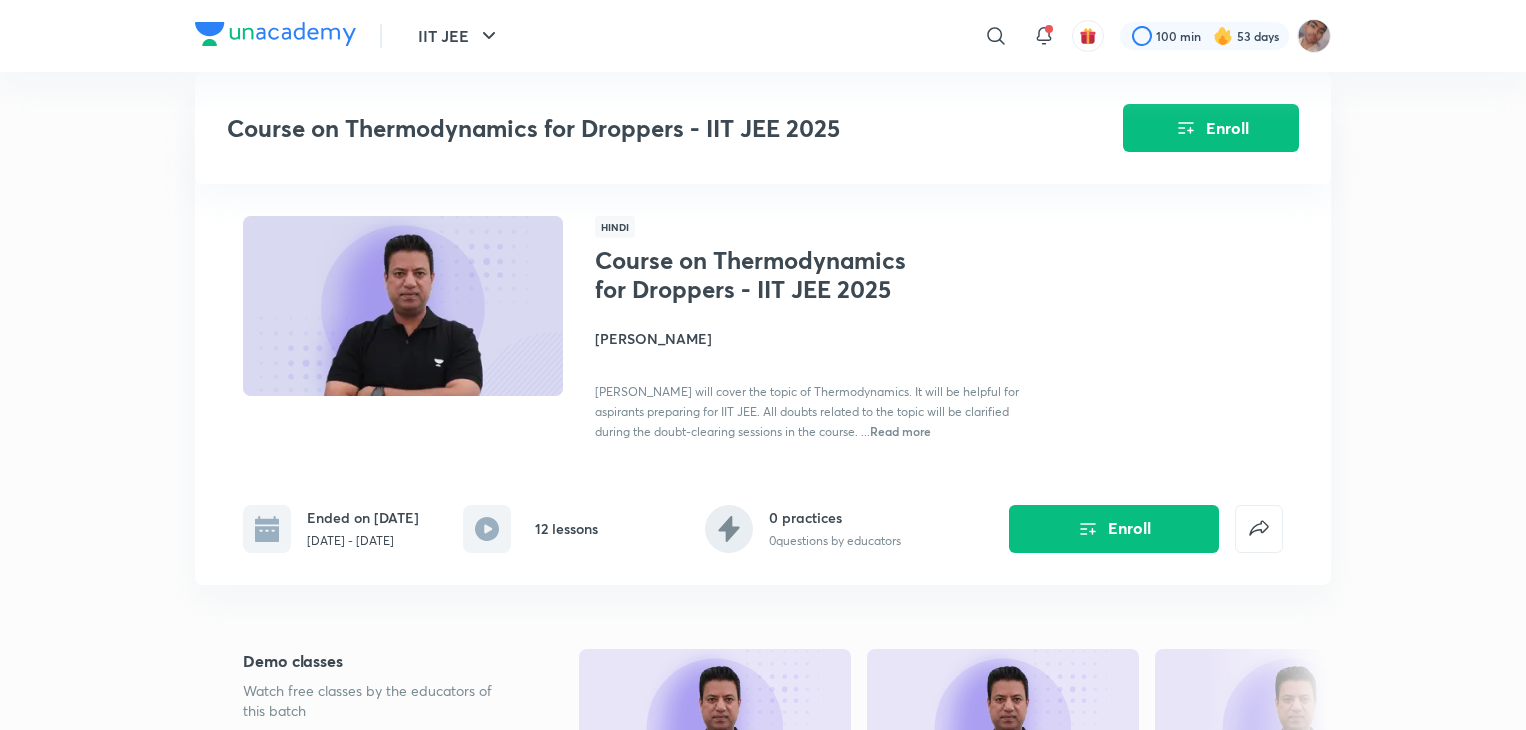 scroll, scrollTop: 1954, scrollLeft: 0, axis: vertical 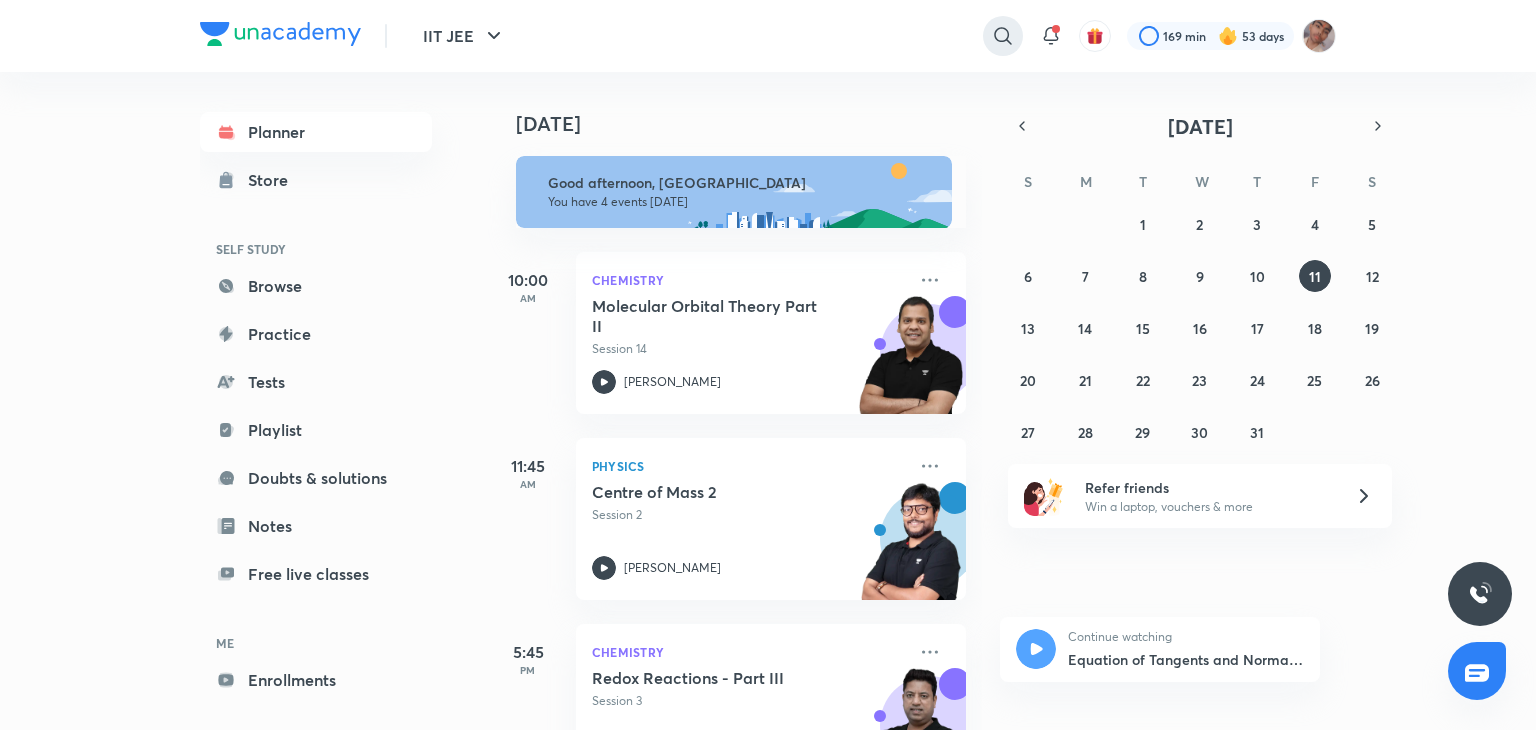 click 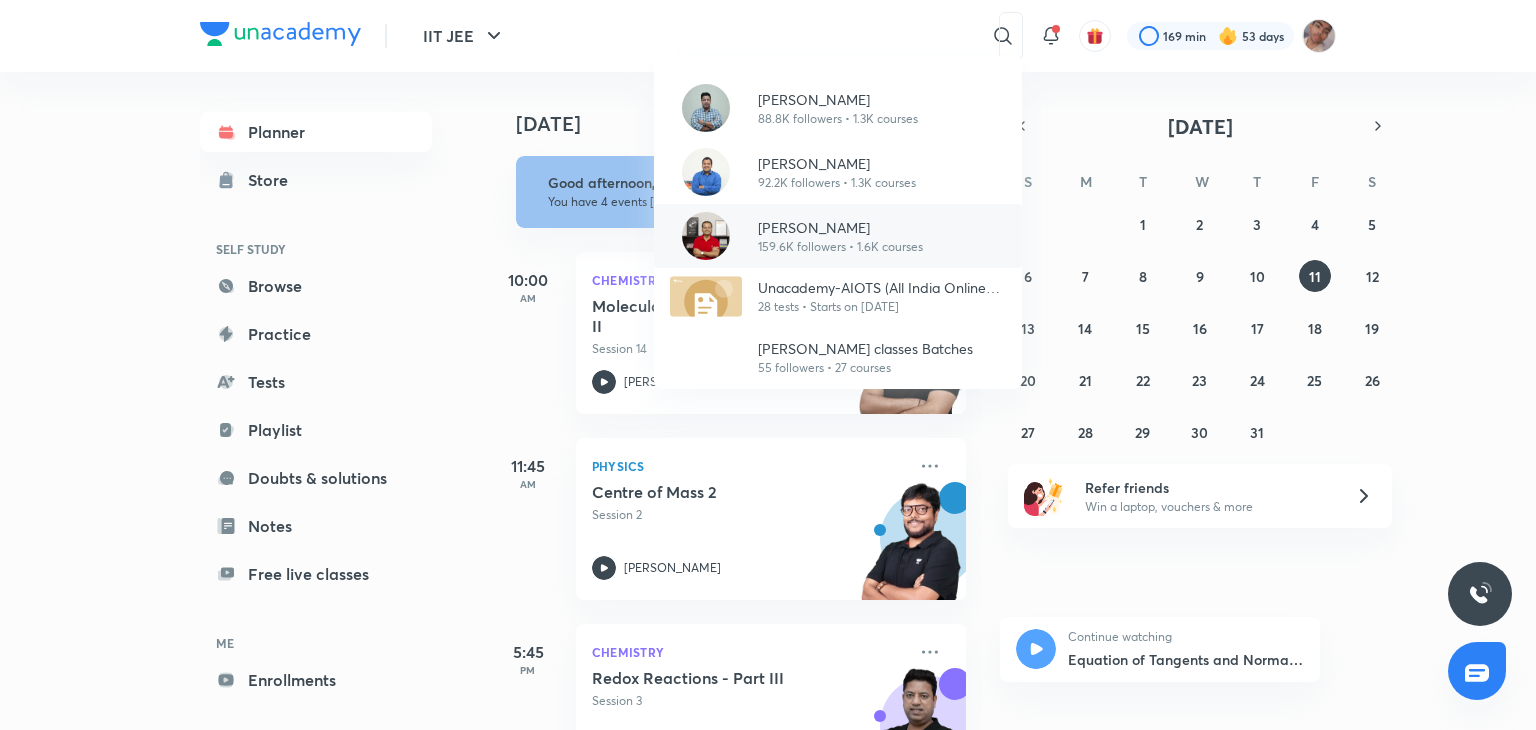 click on "159.6K followers • 1.6K courses" at bounding box center [840, 247] 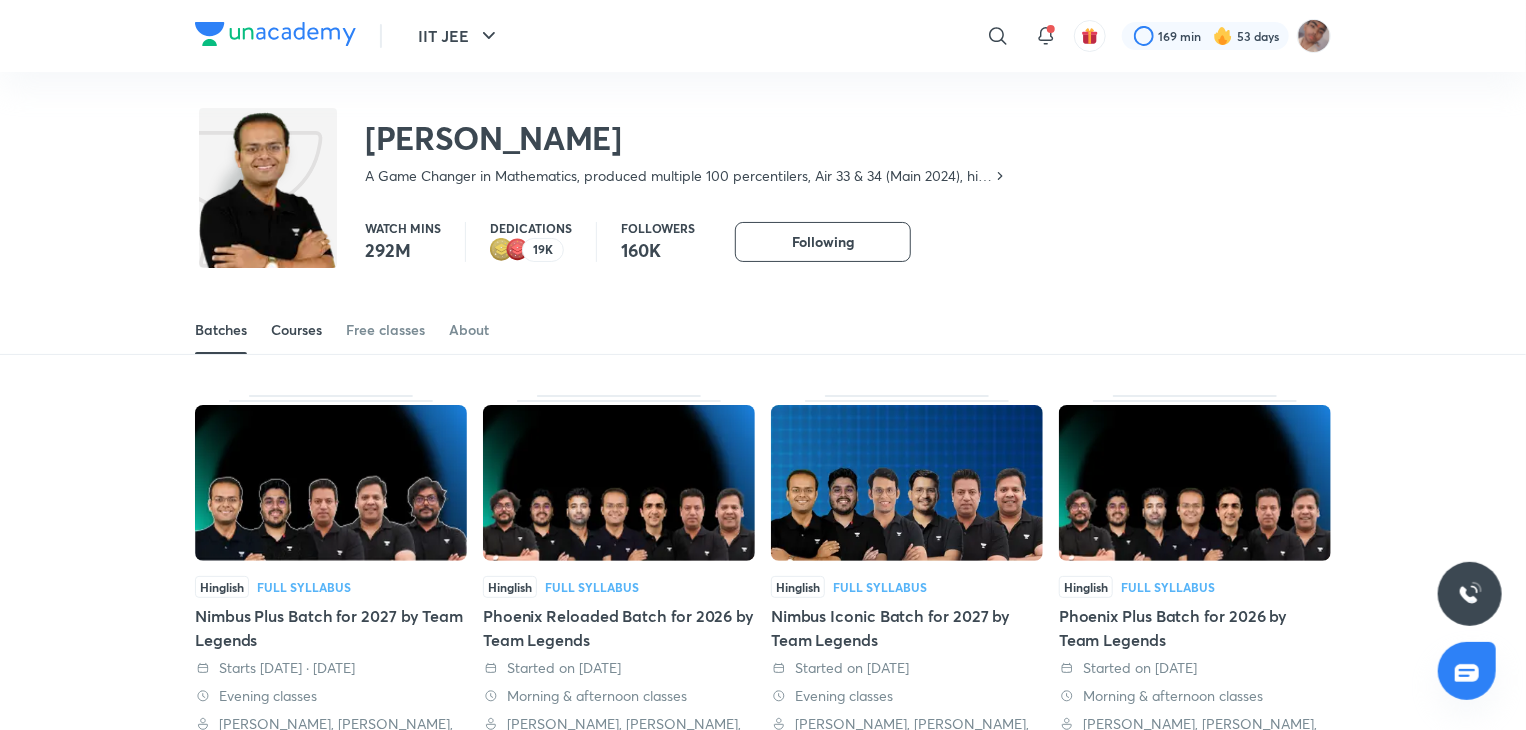 click on "Courses" at bounding box center (296, 330) 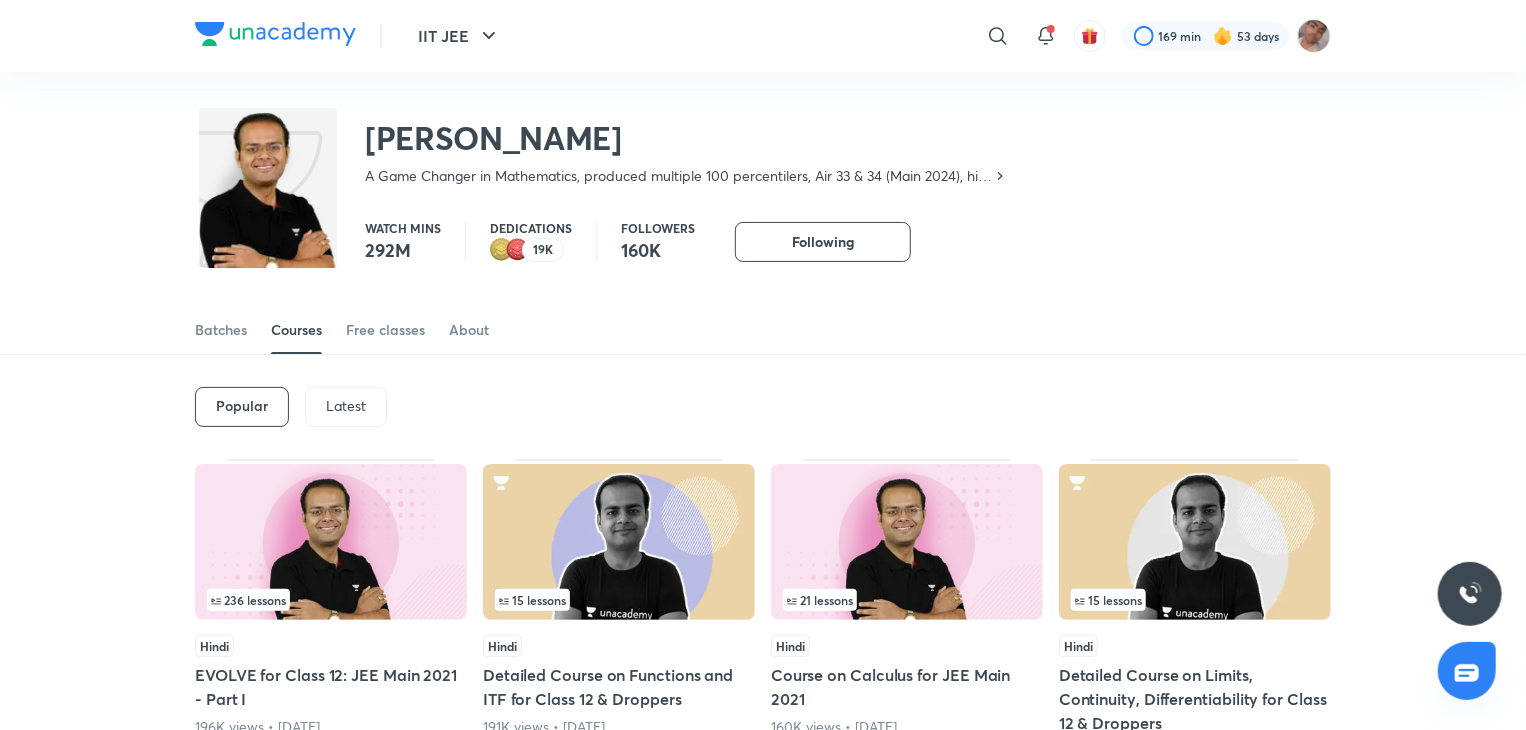 click on "Latest" at bounding box center (346, 407) 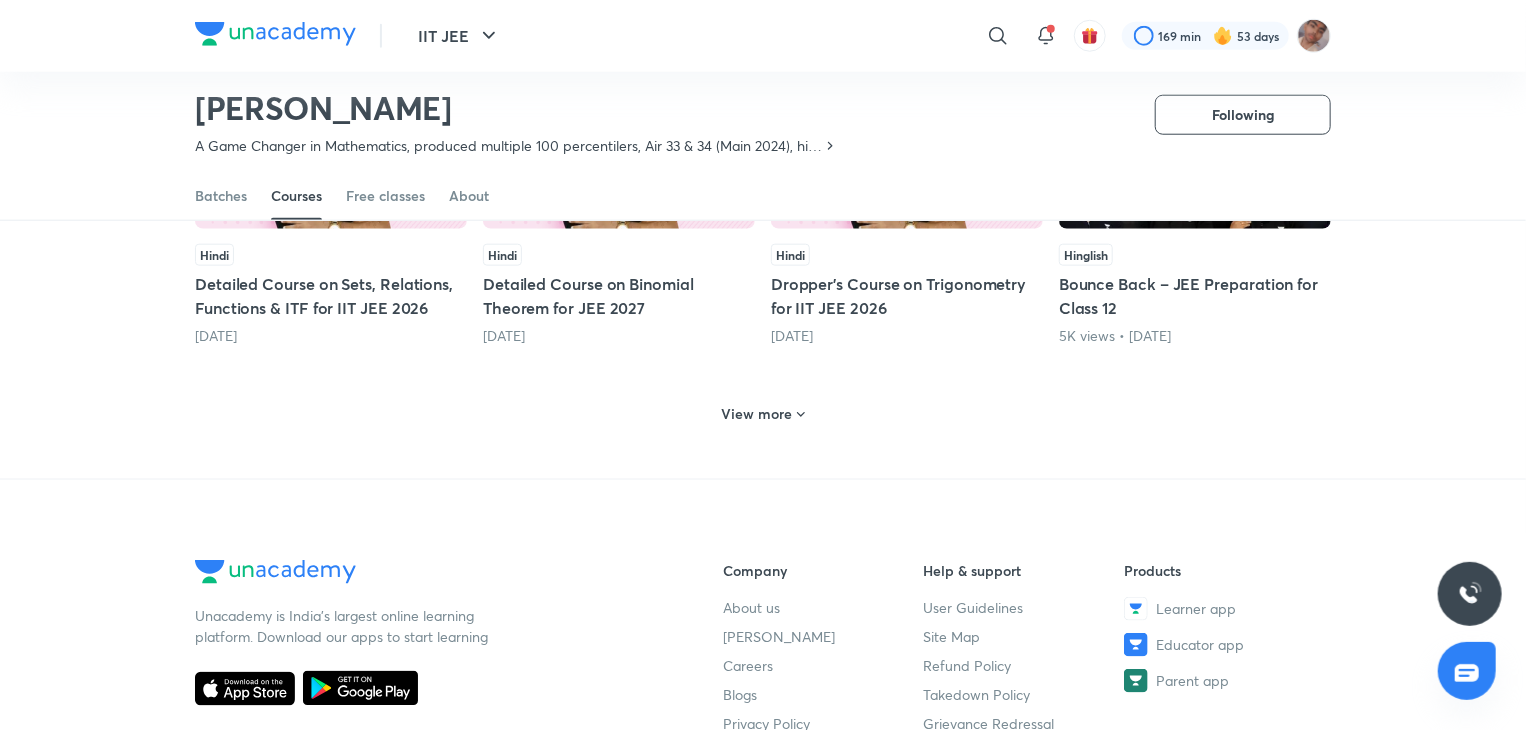 scroll, scrollTop: 1018, scrollLeft: 0, axis: vertical 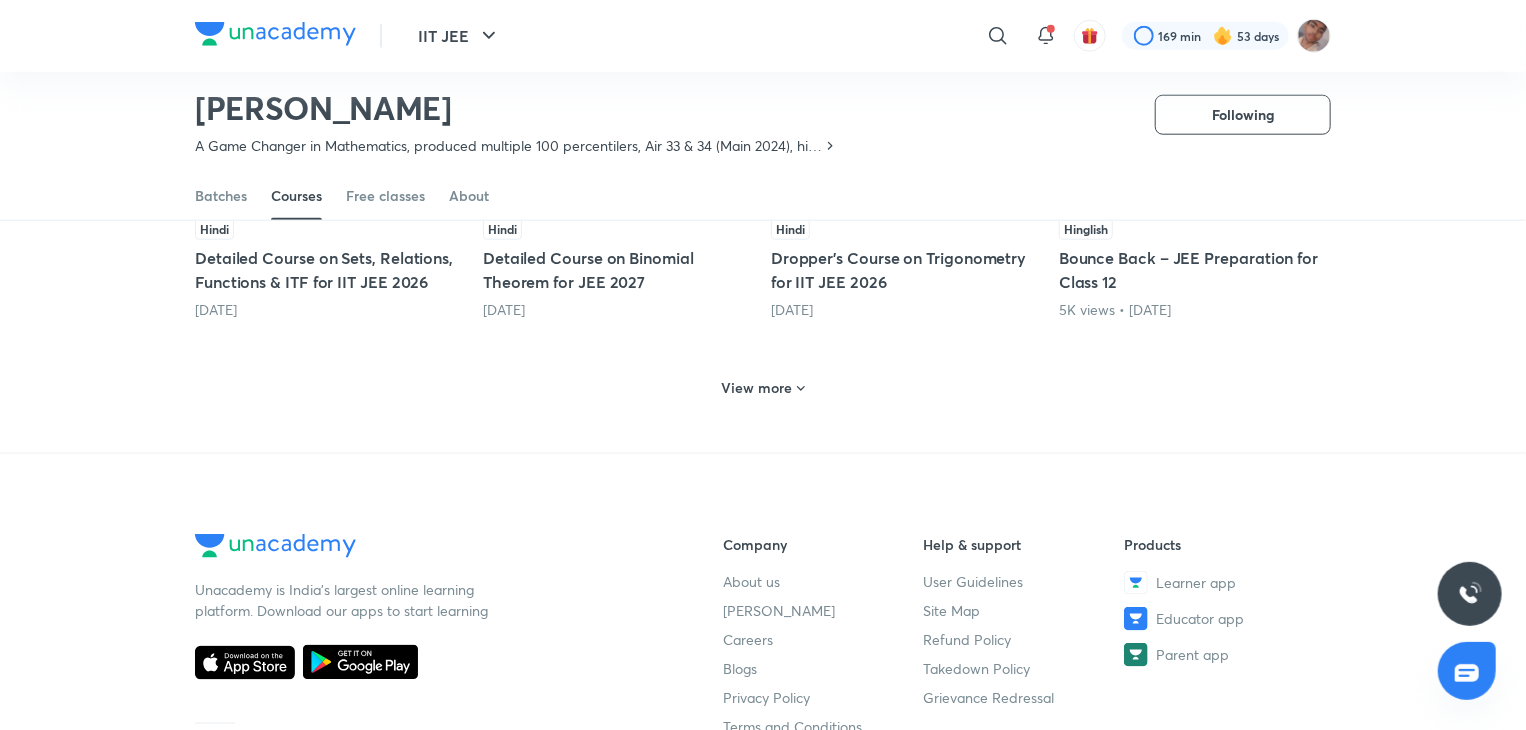 click on "View more" at bounding box center [763, 386] 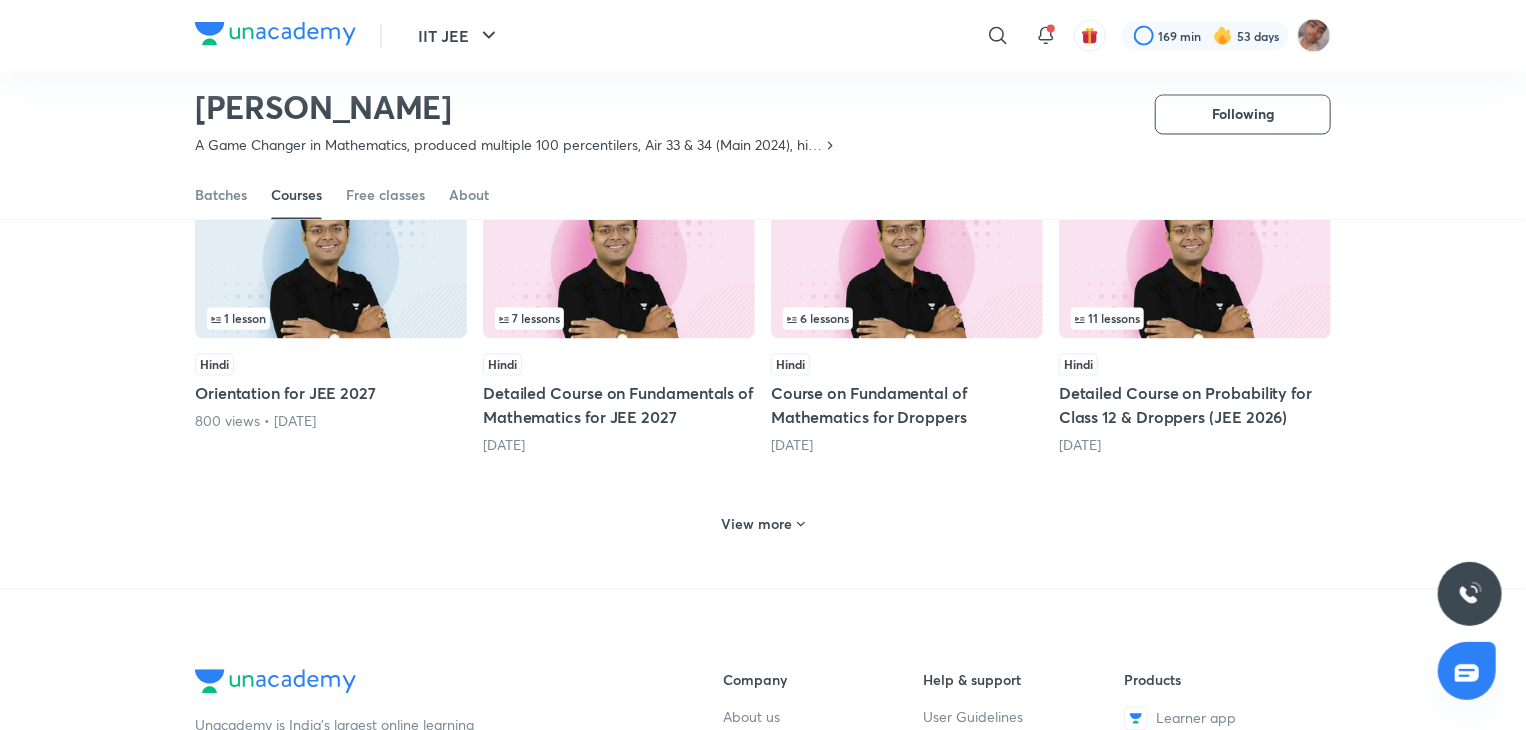 scroll, scrollTop: 1862, scrollLeft: 0, axis: vertical 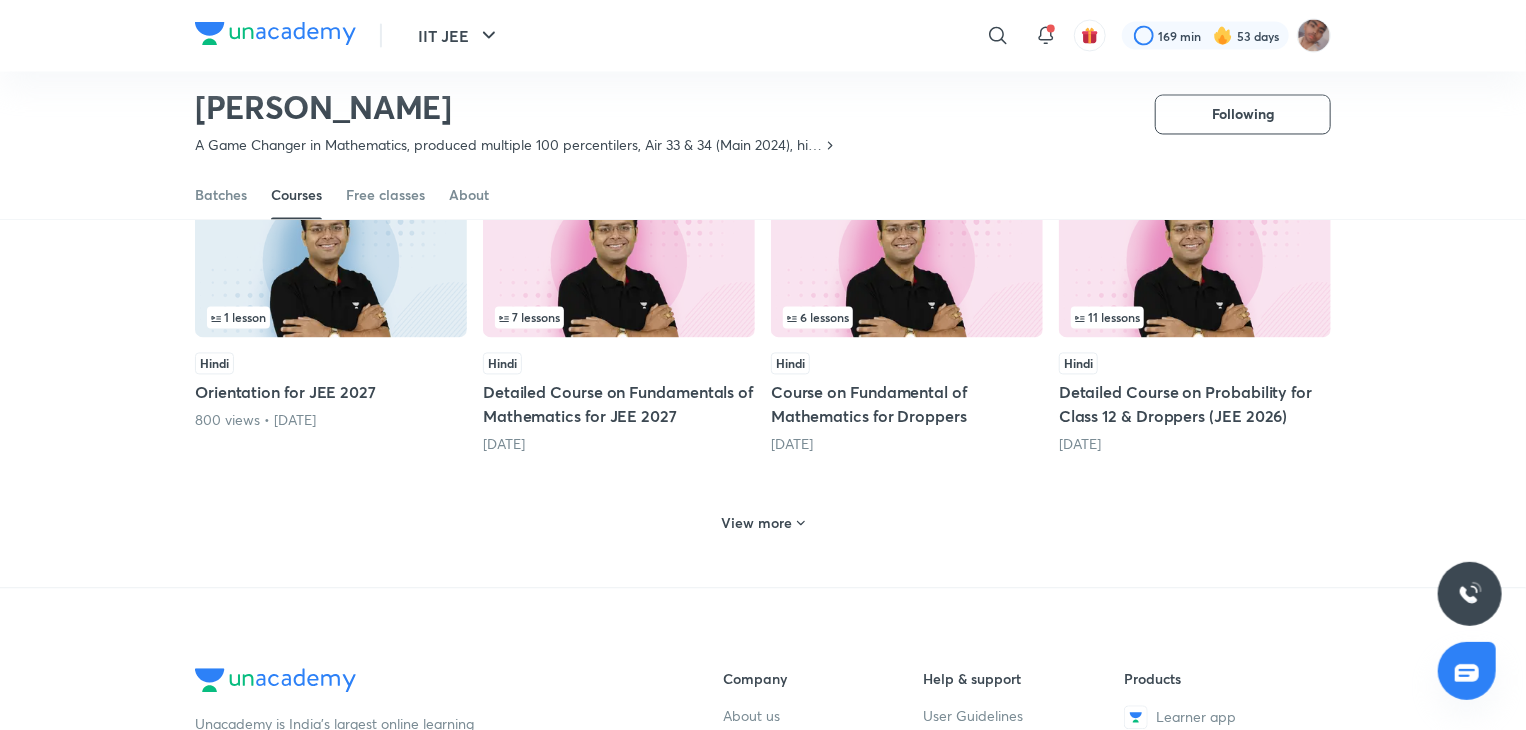 click on "View more" at bounding box center [757, 524] 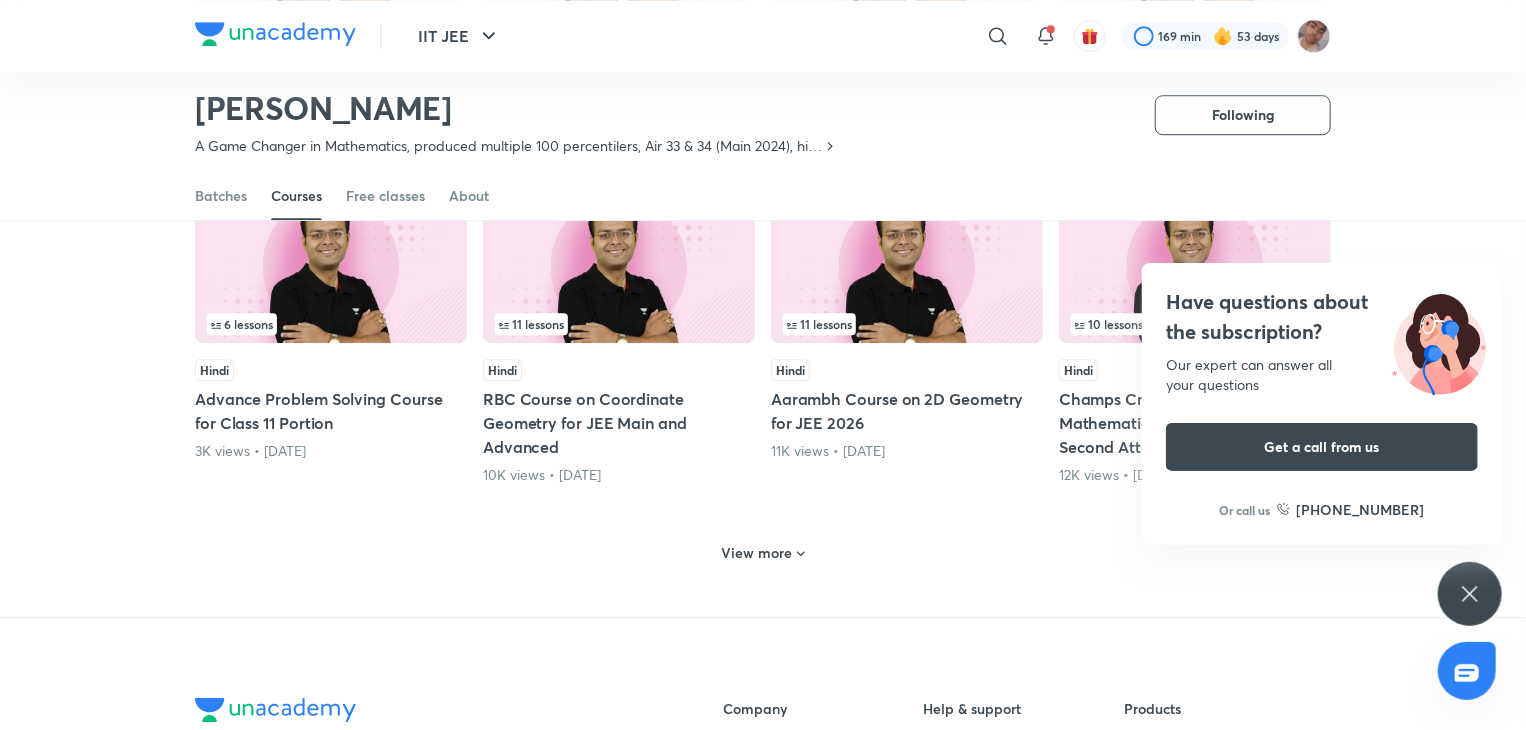 scroll, scrollTop: 2834, scrollLeft: 0, axis: vertical 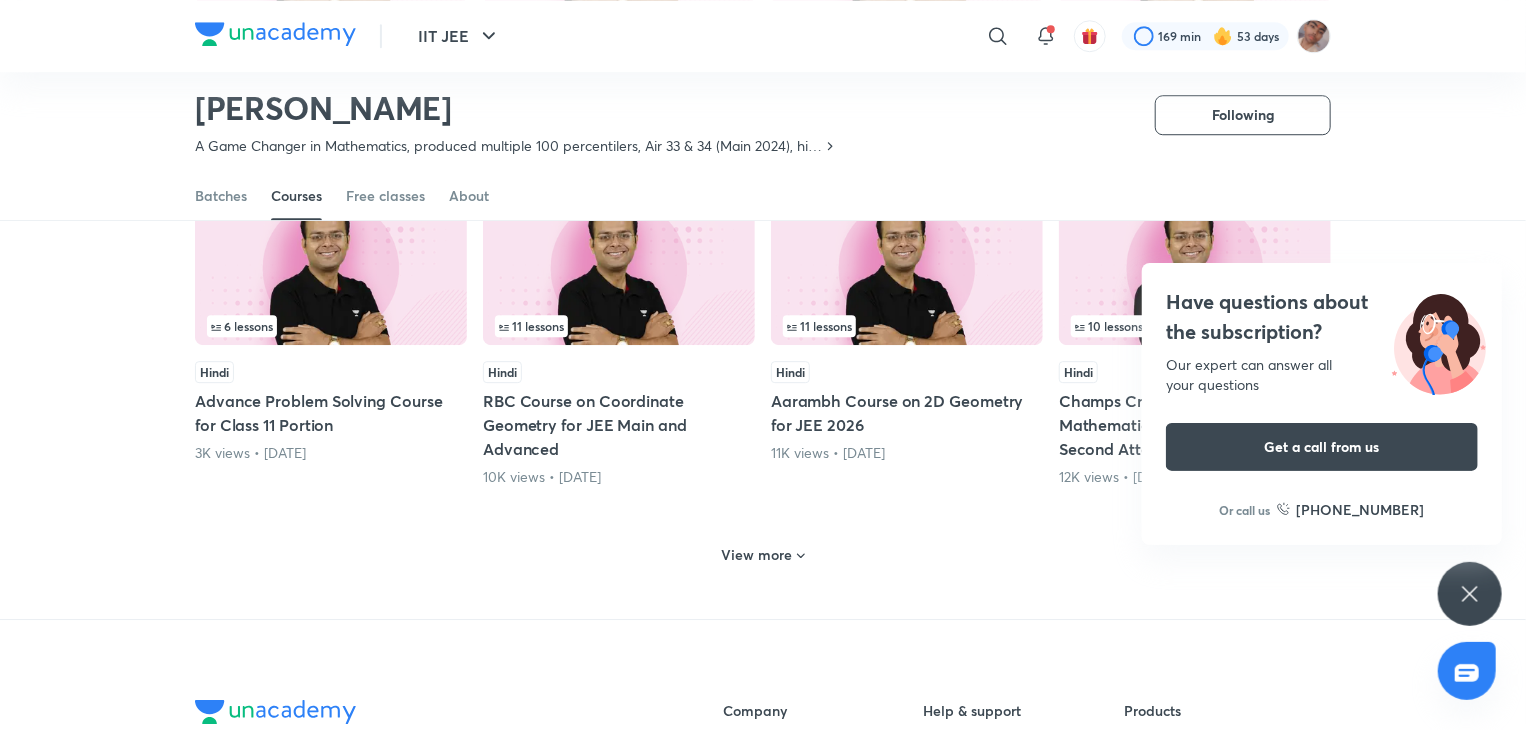 click on "View more" at bounding box center [763, 555] 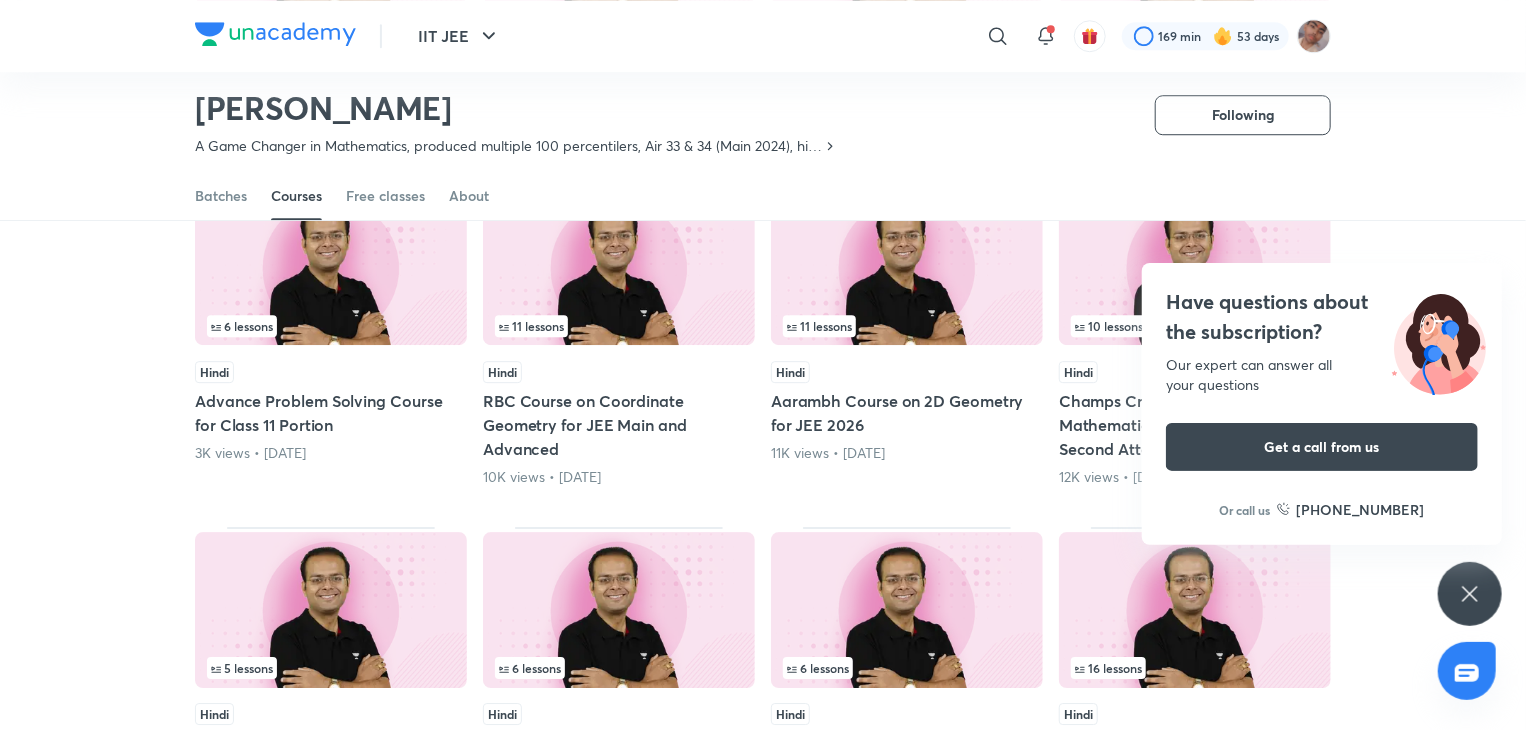 click on "Have questions about the subscription? Our expert can answer all your questions Get a call from us Or call us [PHONE_NUMBER]" at bounding box center (1470, 594) 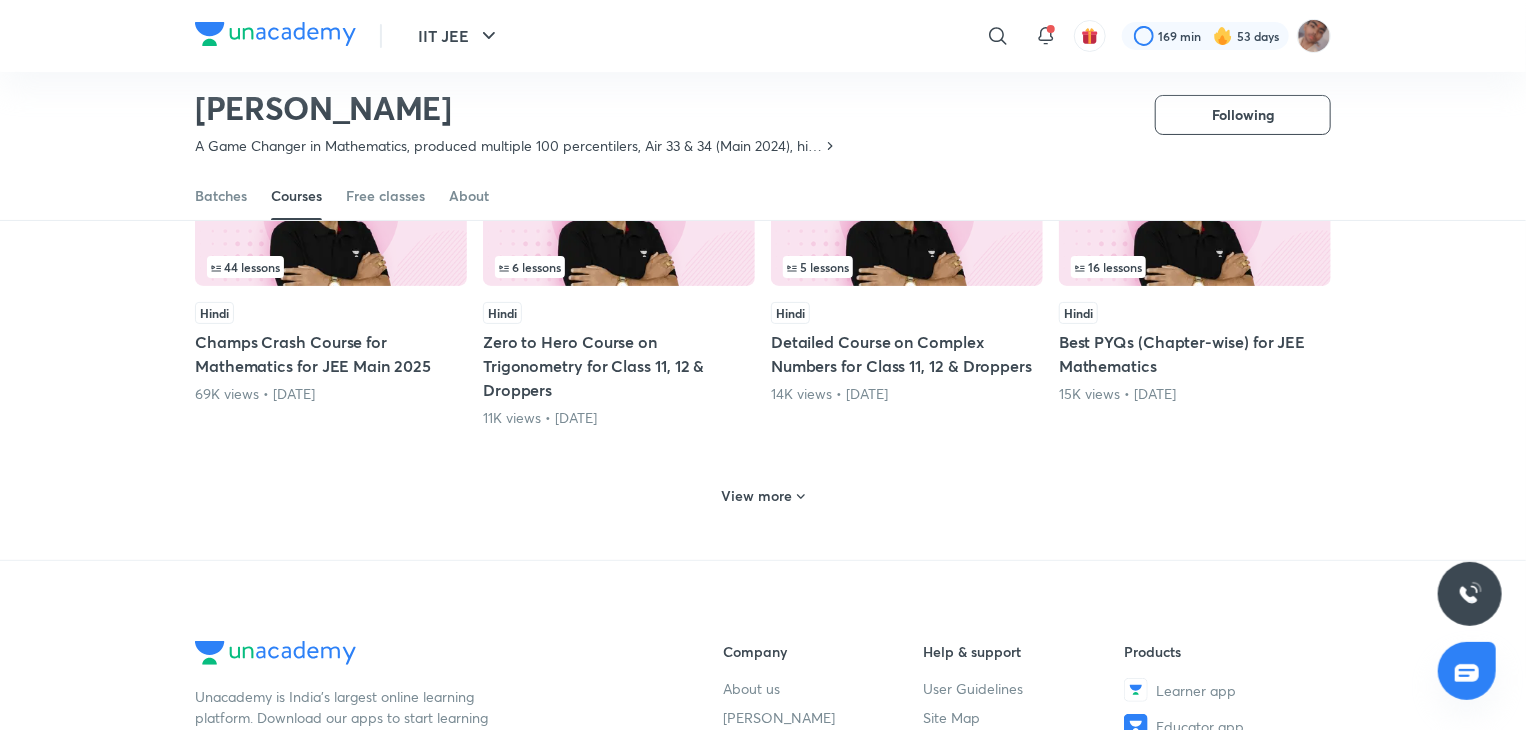scroll, scrollTop: 3897, scrollLeft: 0, axis: vertical 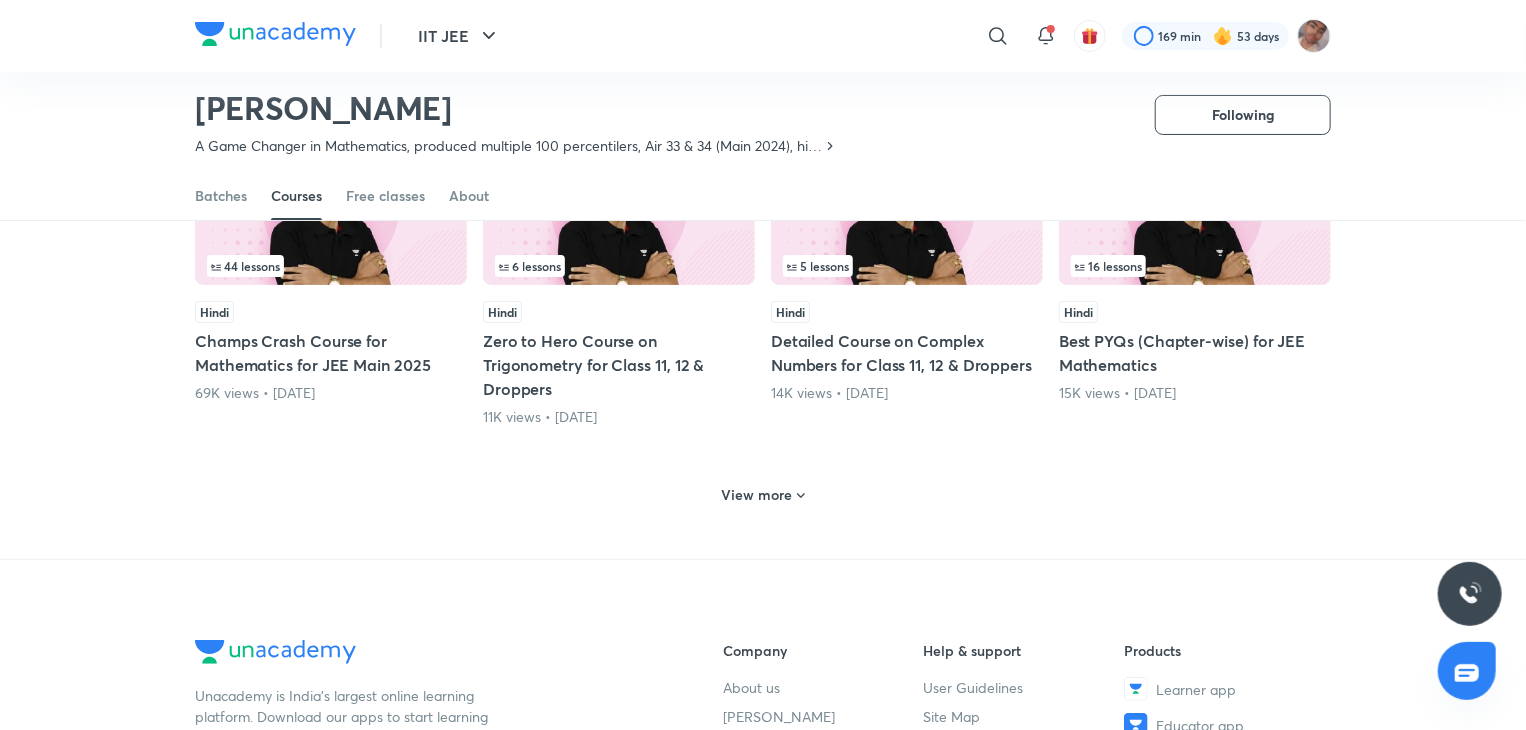 click on "View more" at bounding box center [757, 495] 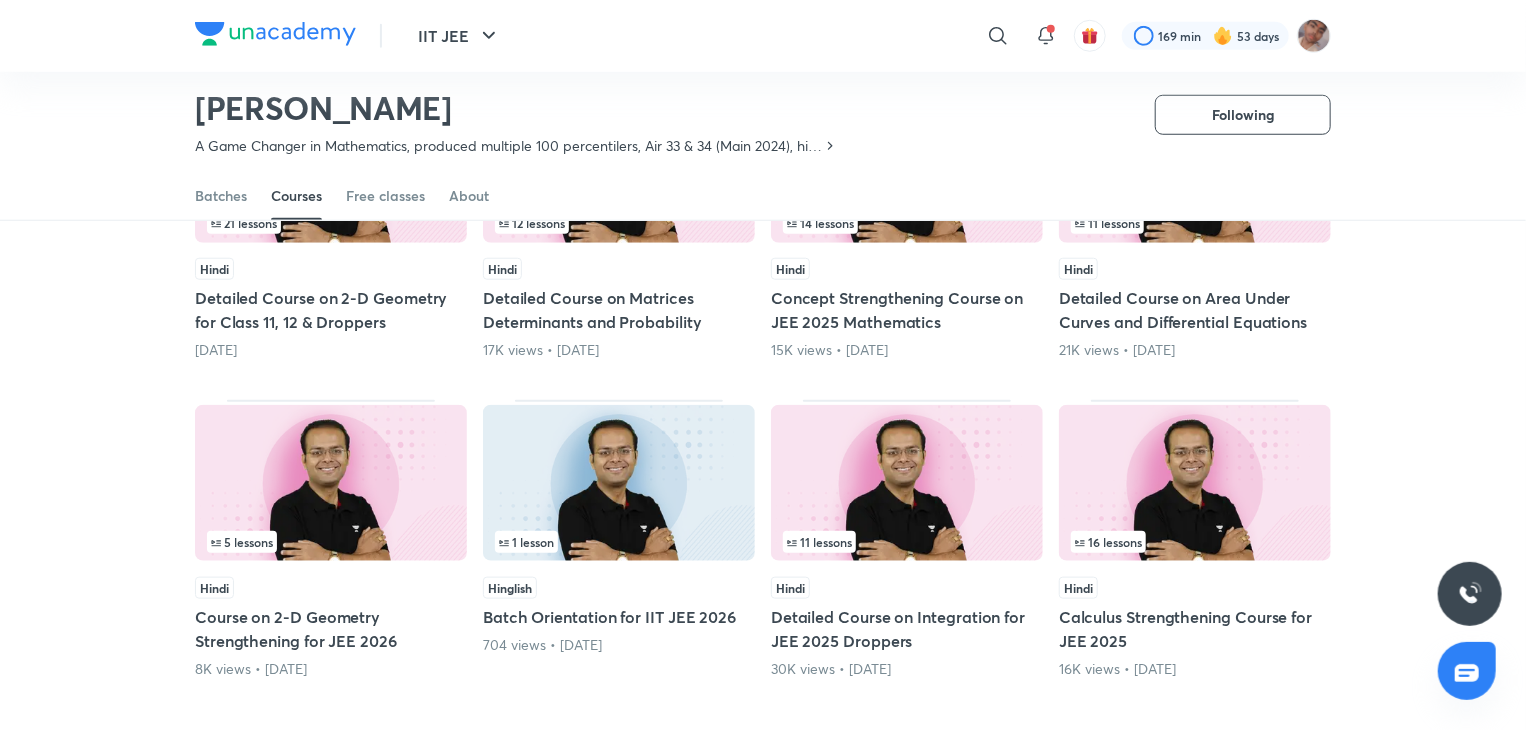 scroll, scrollTop: 4635, scrollLeft: 0, axis: vertical 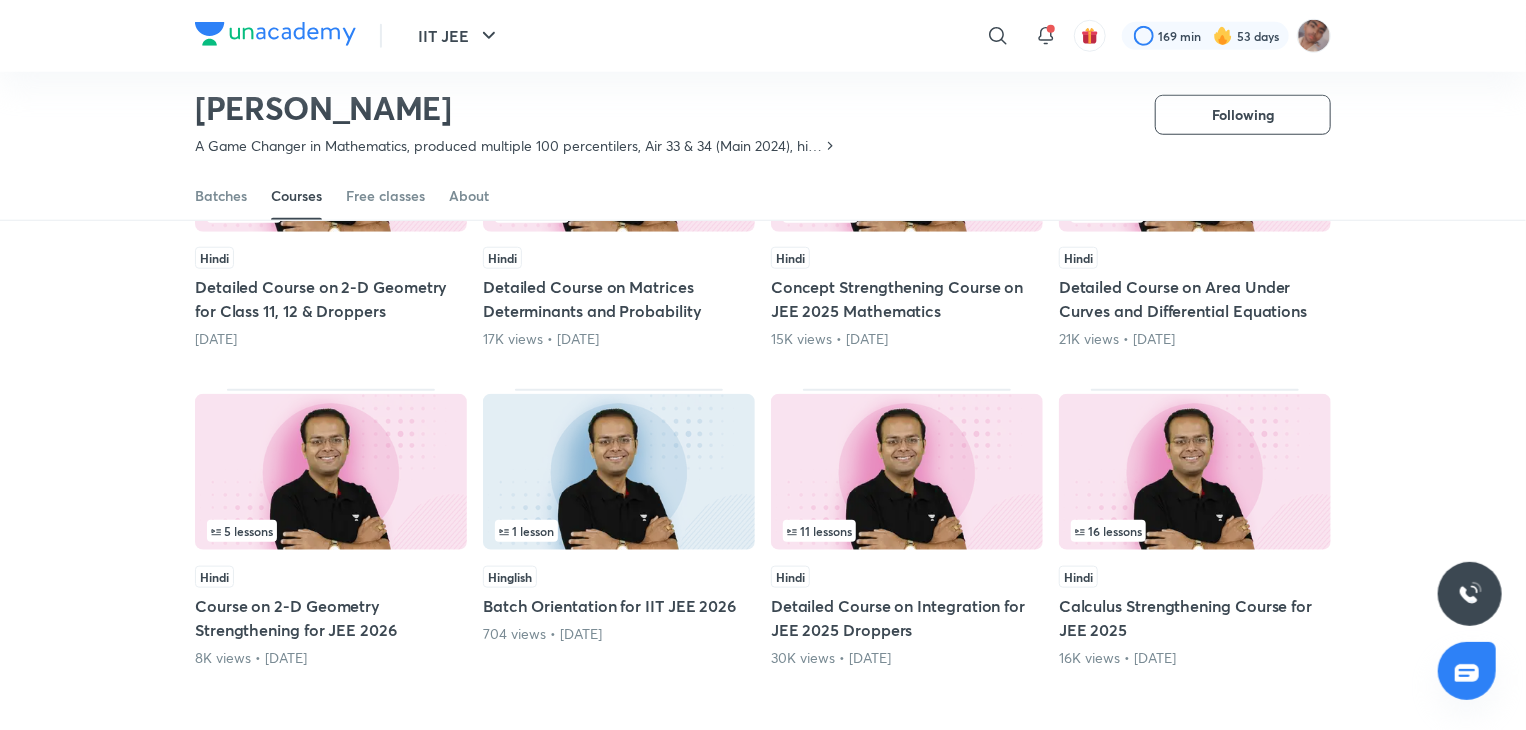 click on "View more" at bounding box center [757, 736] 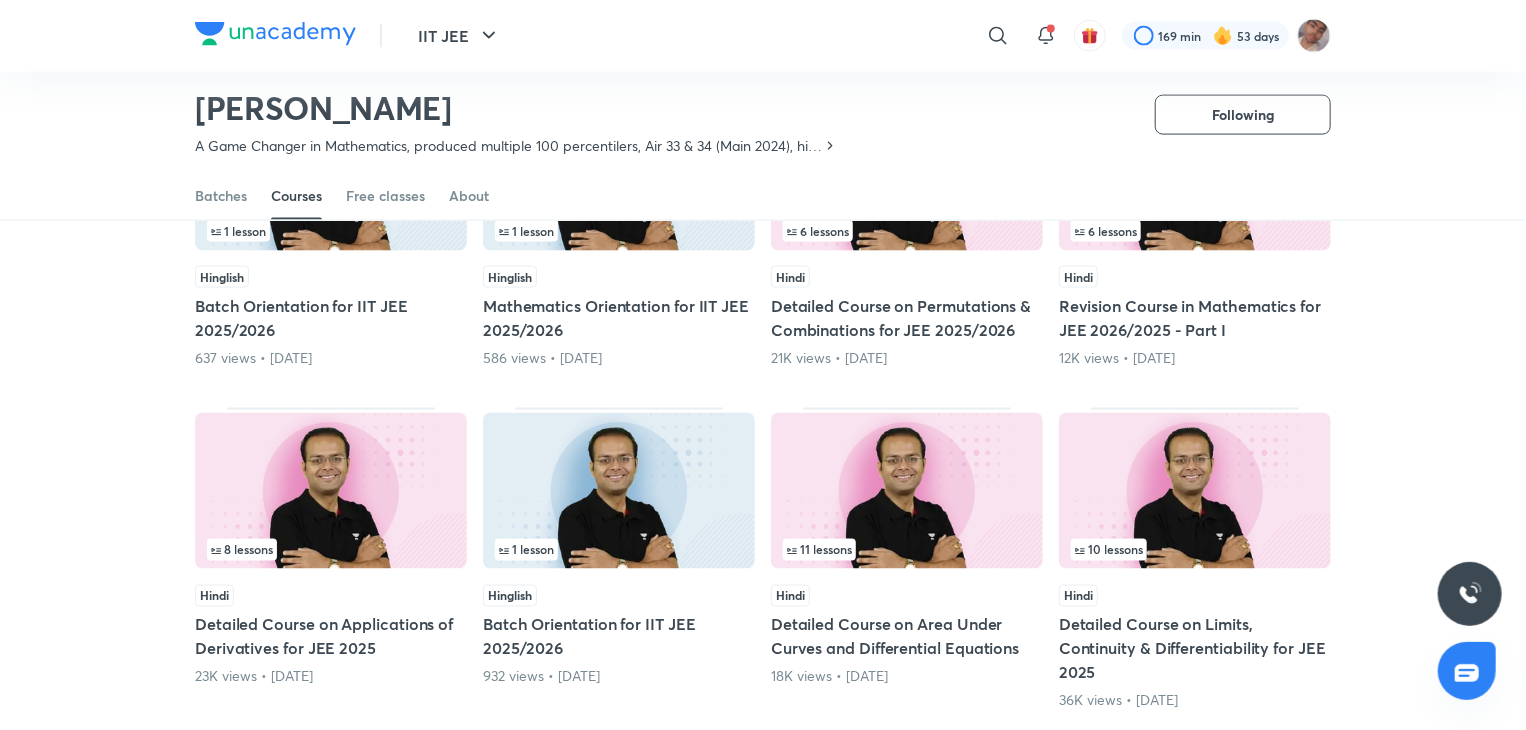 scroll, scrollTop: 5255, scrollLeft: 0, axis: vertical 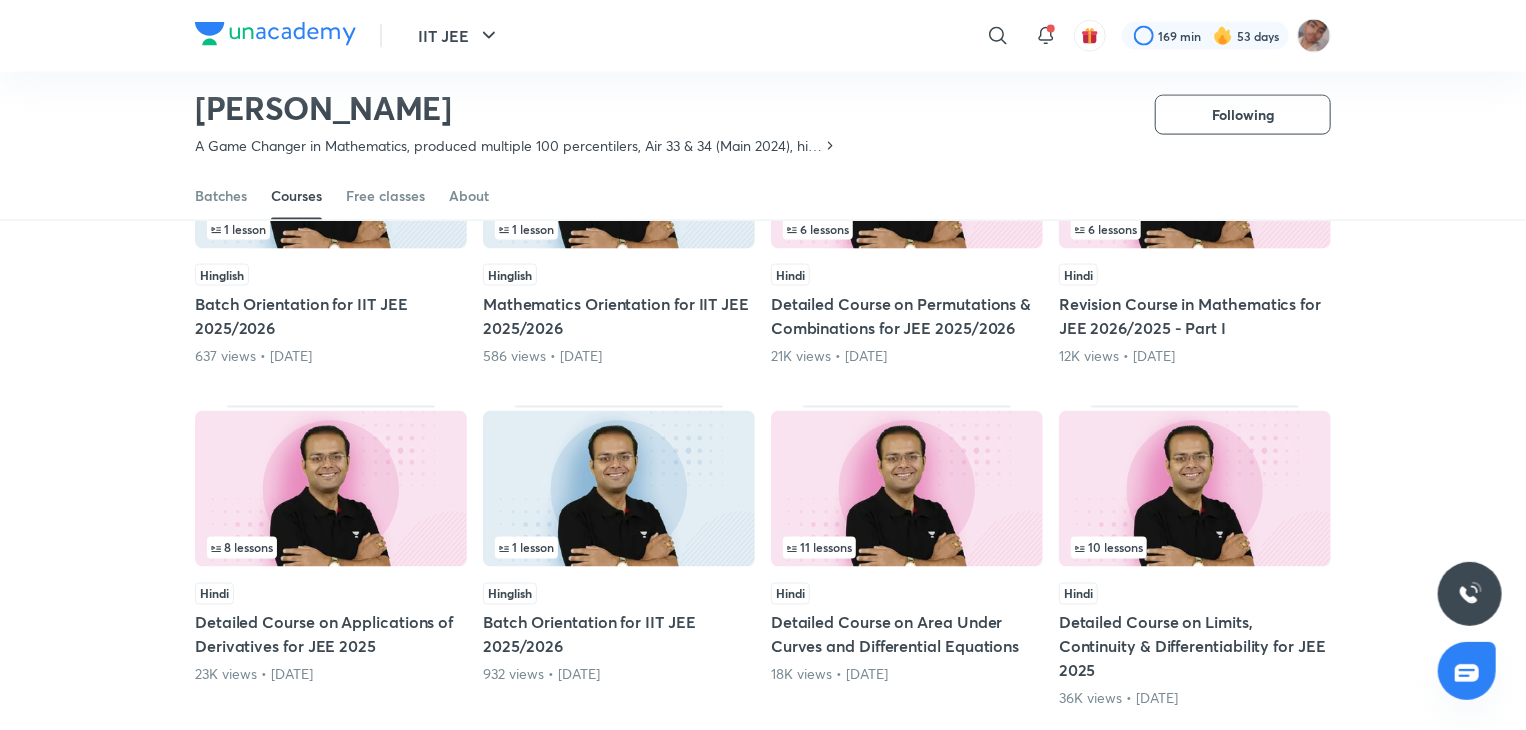 click at bounding box center [331, 489] 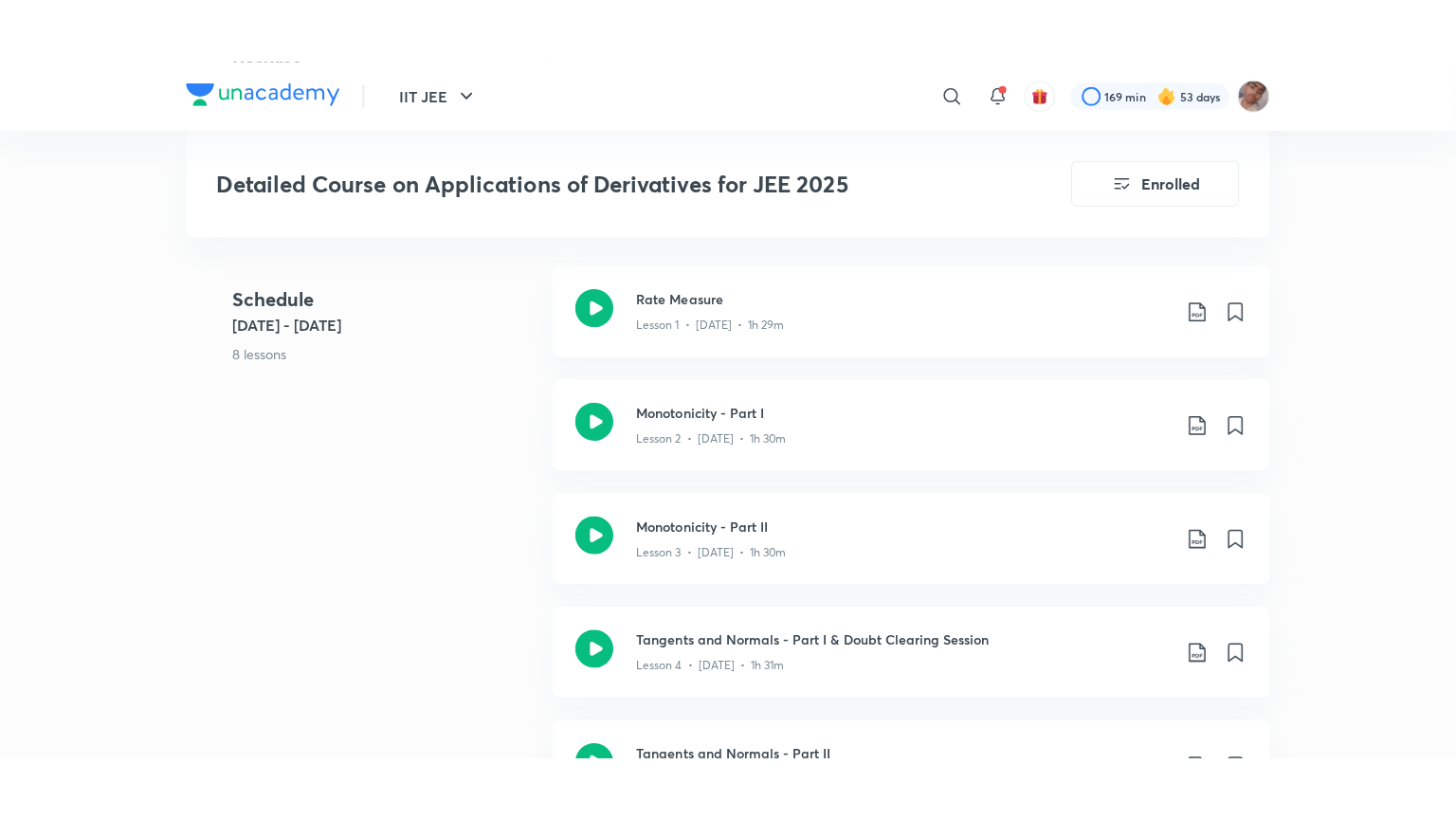 scroll, scrollTop: 1130, scrollLeft: 0, axis: vertical 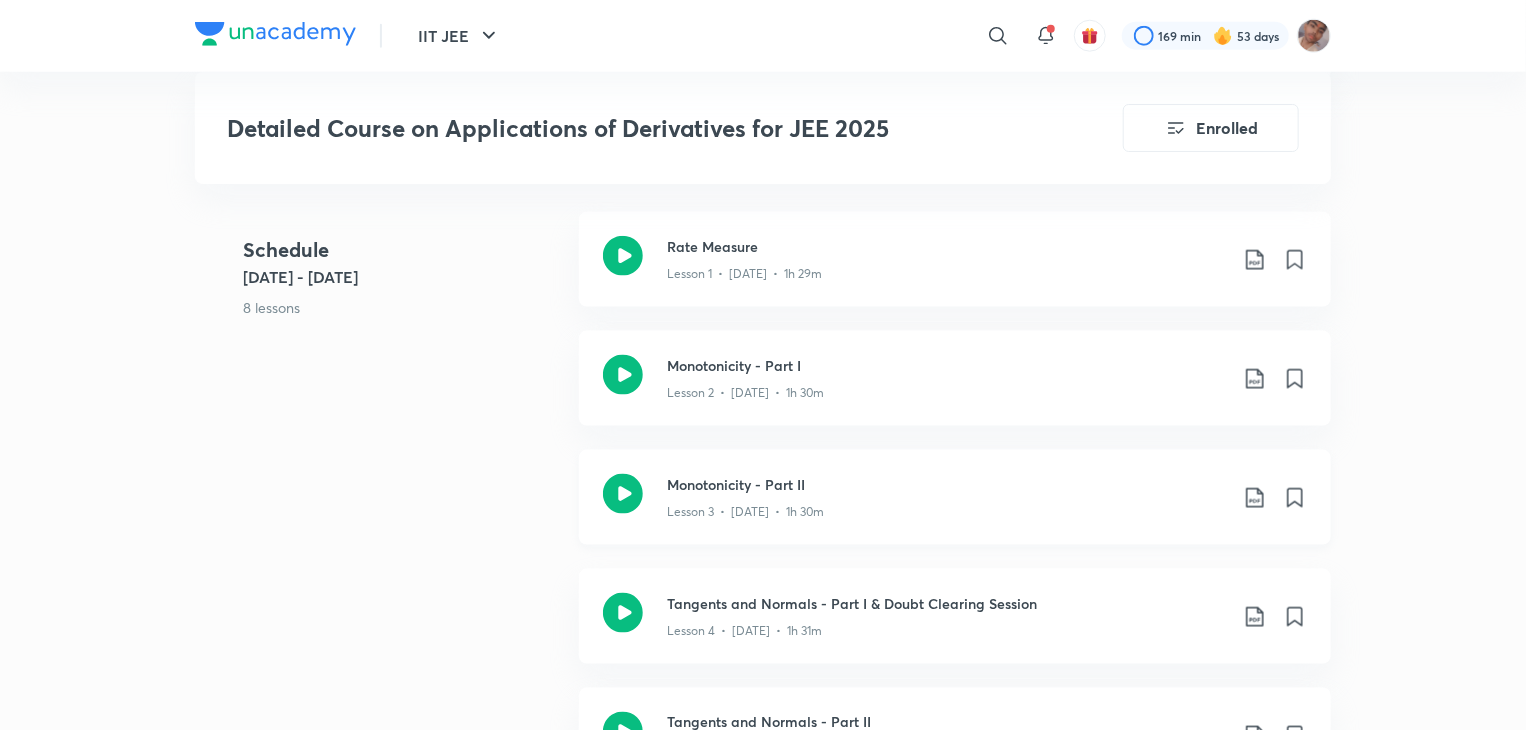 click 